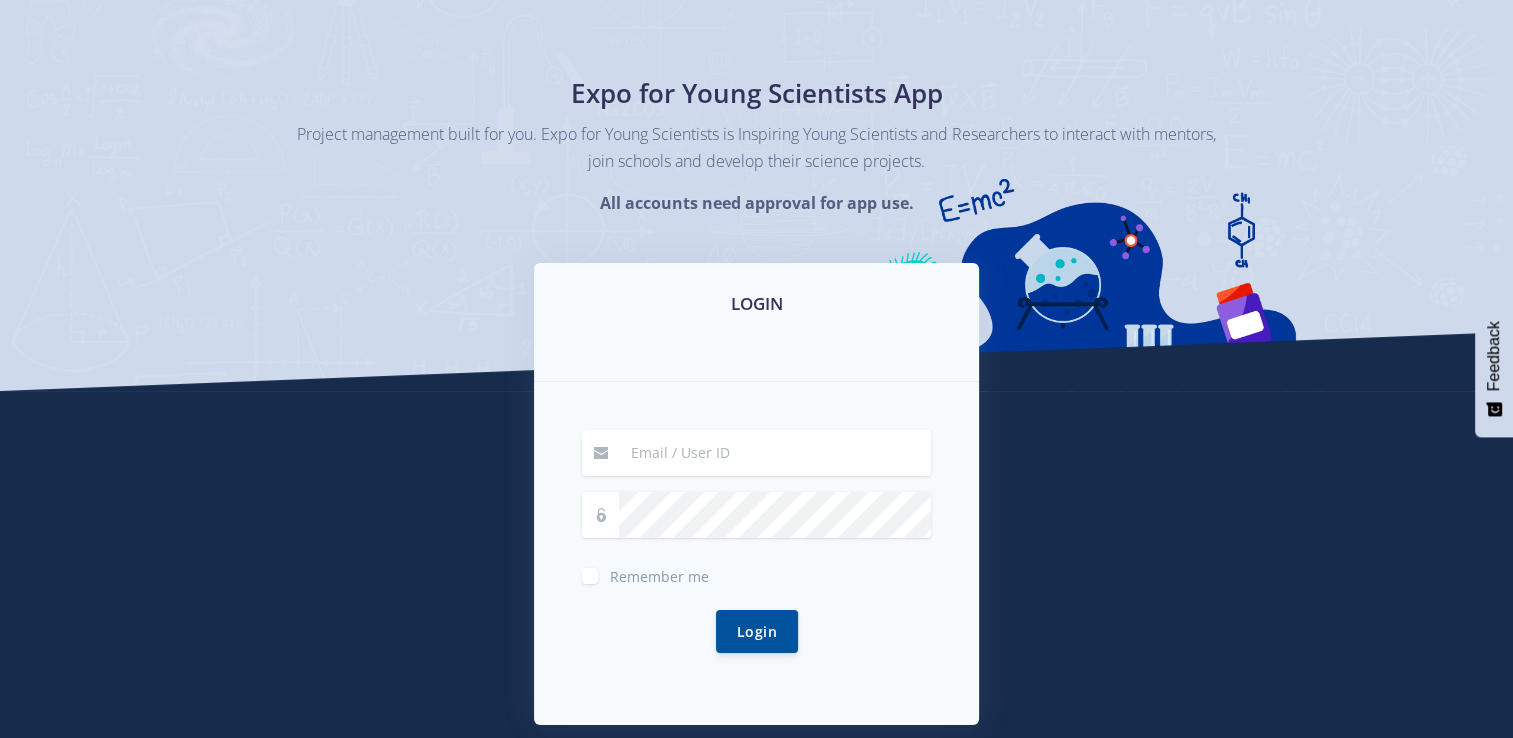 scroll, scrollTop: 299, scrollLeft: 0, axis: vertical 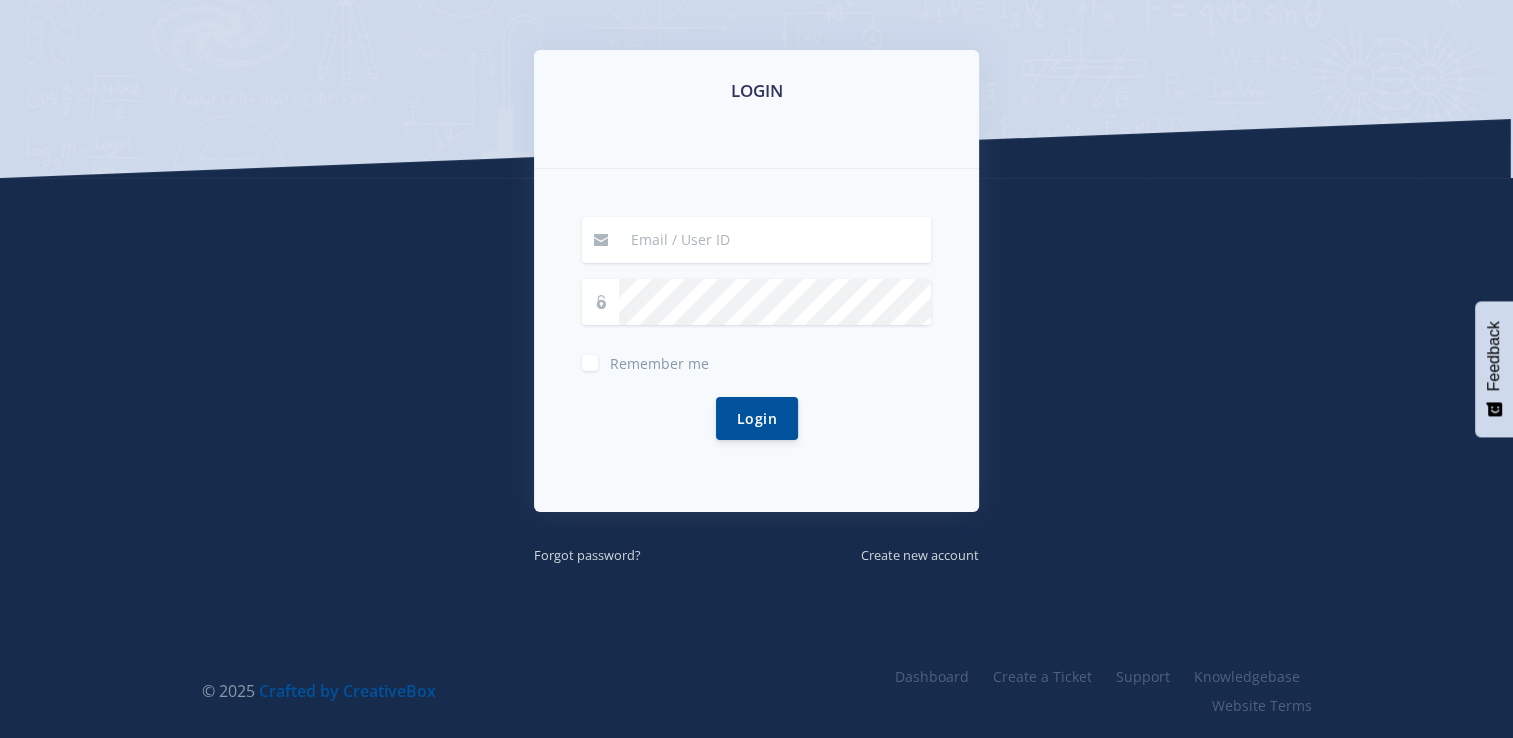click at bounding box center (775, 240) 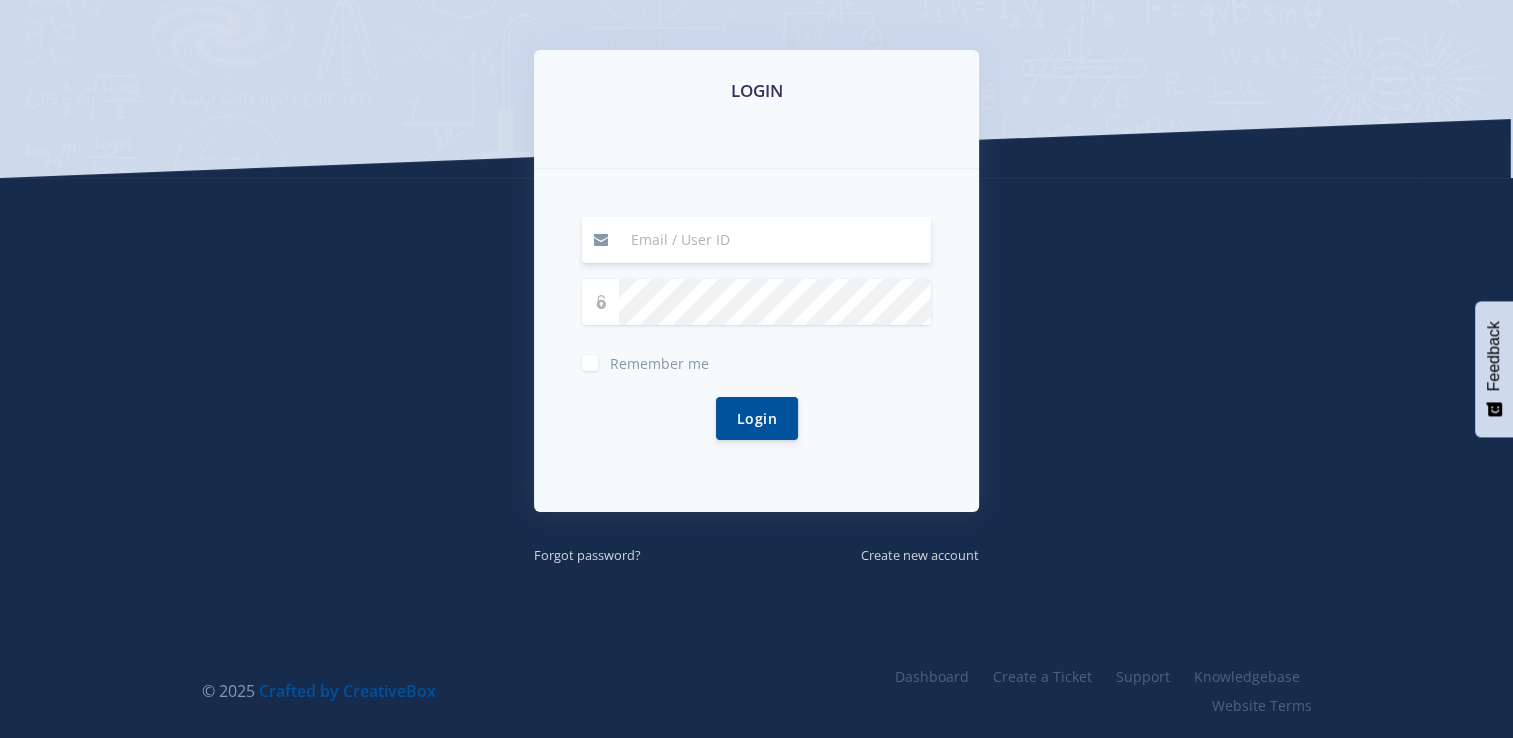 type on "masumpasolutions@gmail.com" 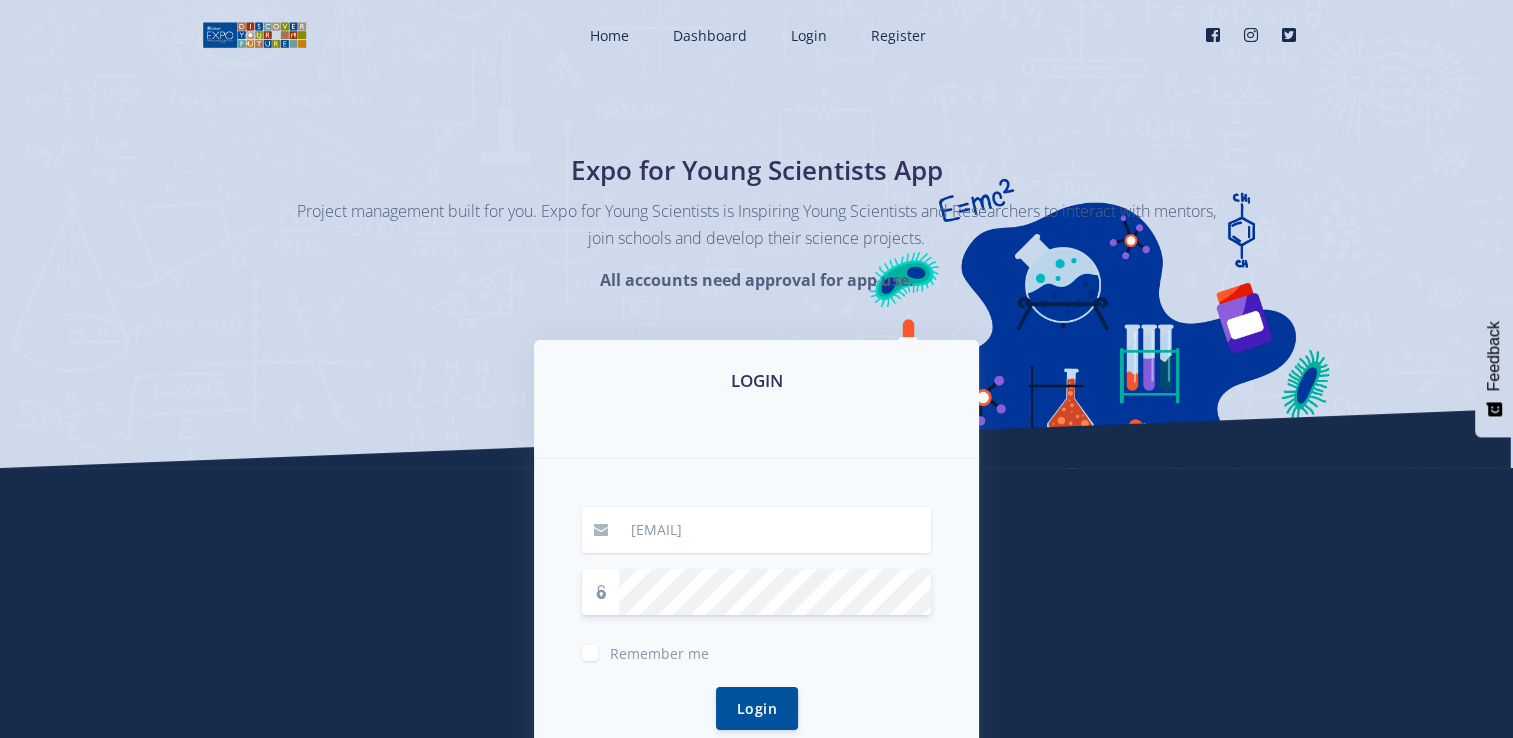 scroll, scrollTop: 0, scrollLeft: 0, axis: both 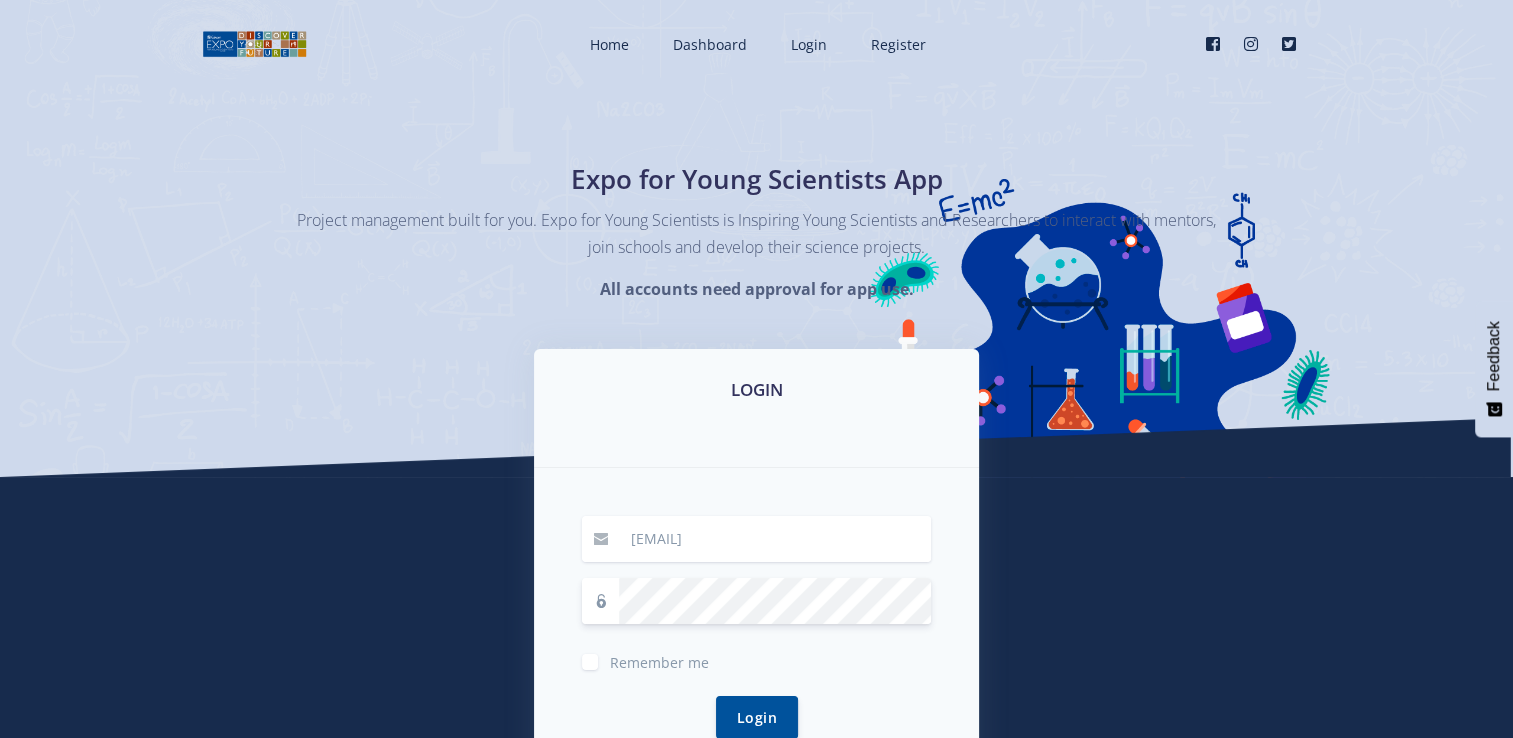 click on "Login" at bounding box center (757, 717) 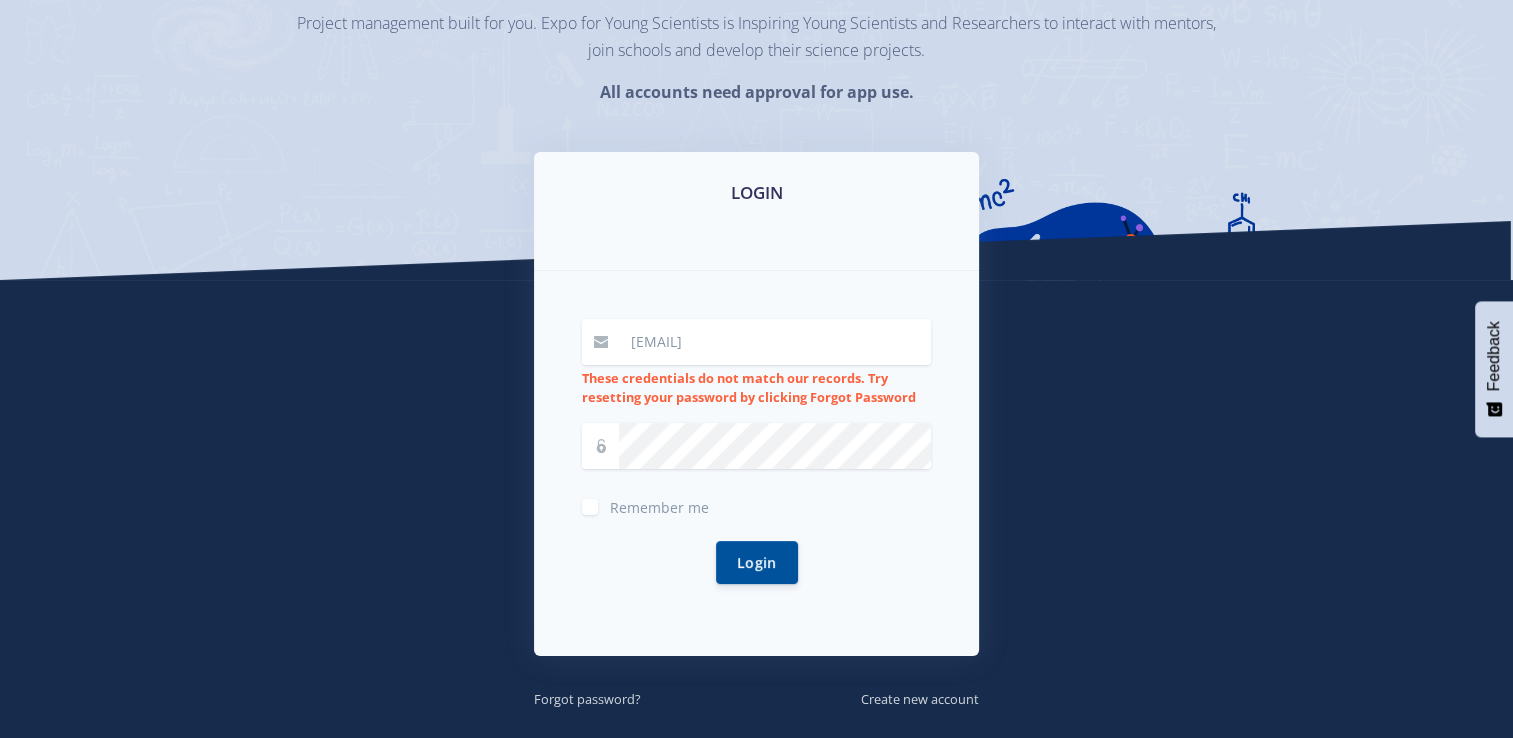 scroll, scrollTop: 0, scrollLeft: 0, axis: both 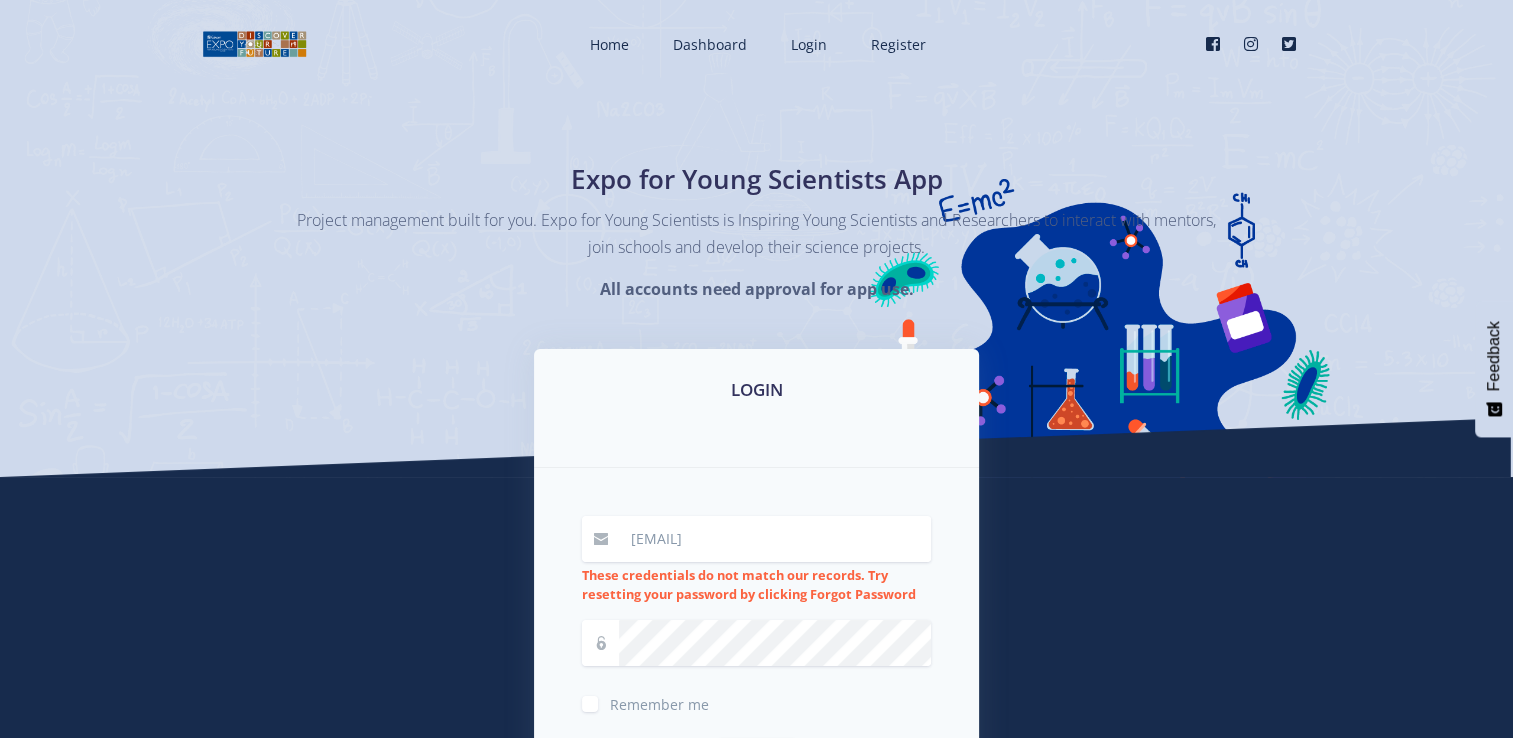 drag, startPoint x: 753, startPoint y: 483, endPoint x: 524, endPoint y: 97, distance: 448.81732 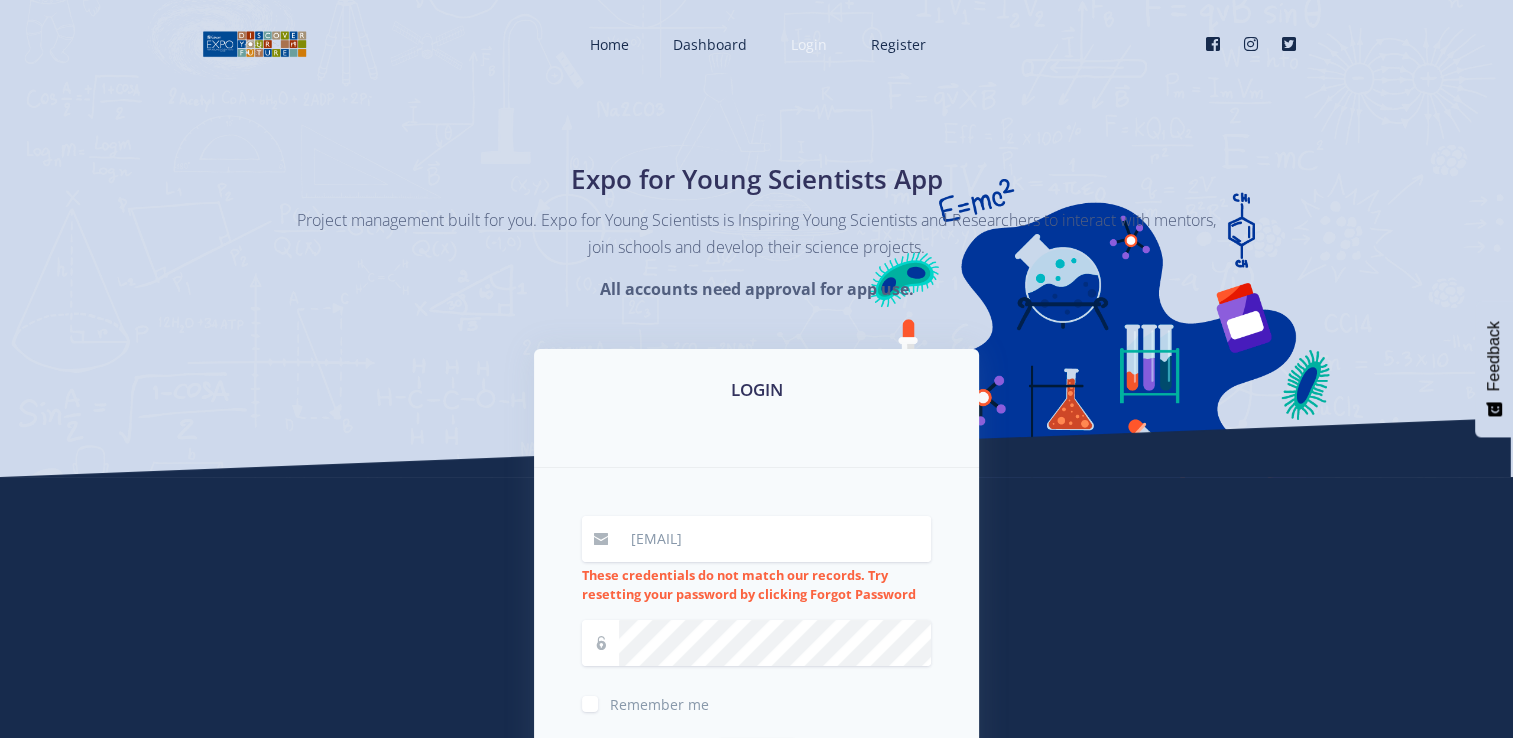 click on "Login" at bounding box center [809, 44] 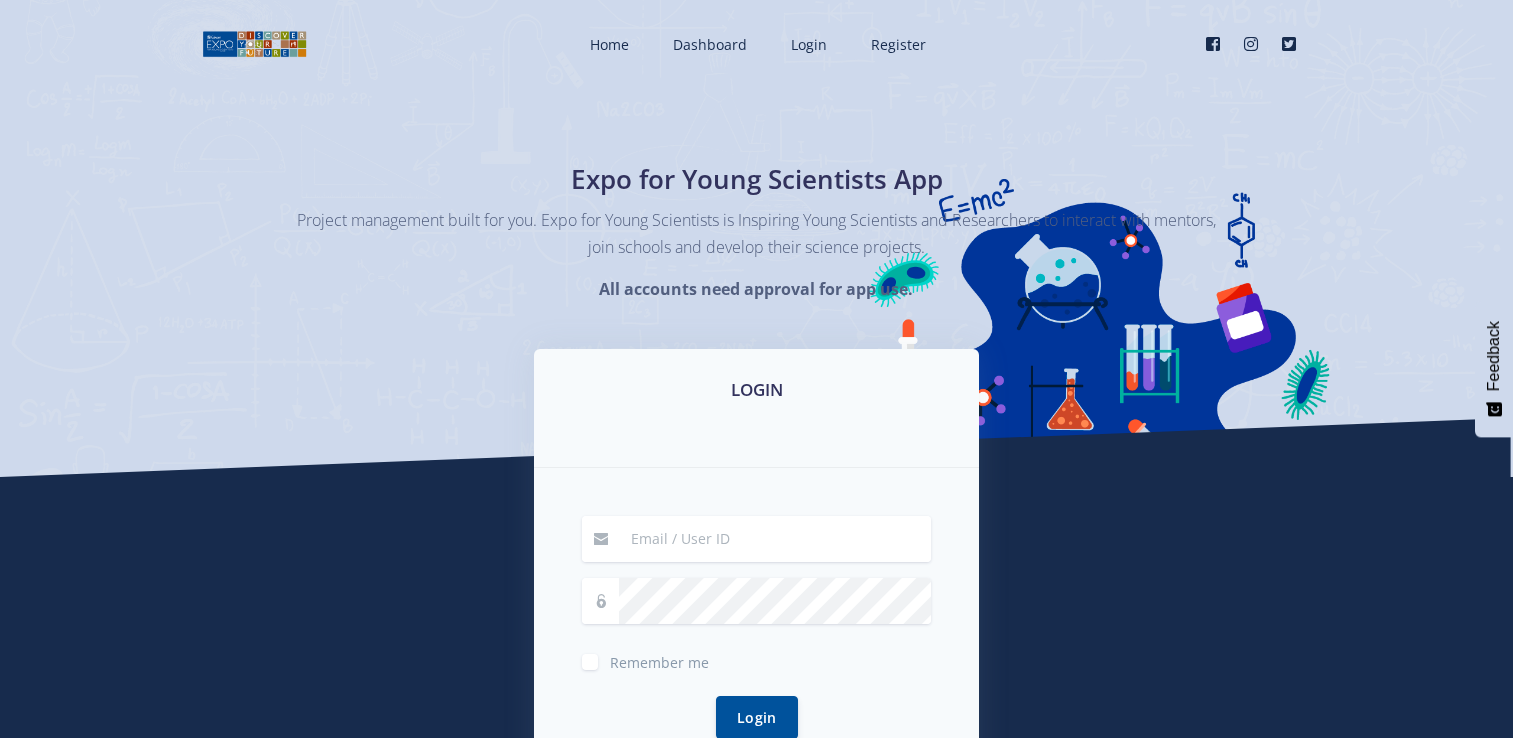 scroll, scrollTop: 0, scrollLeft: 0, axis: both 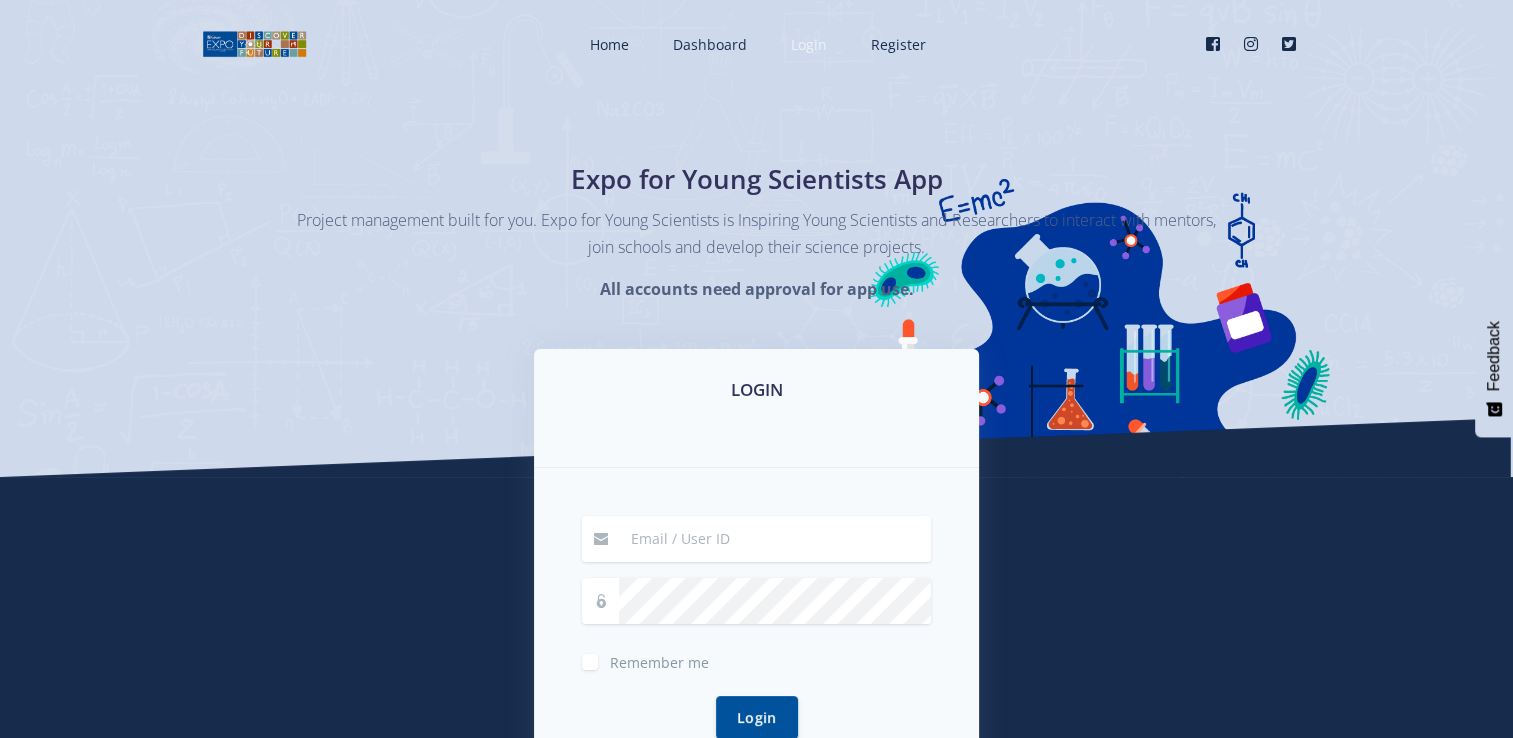 click on "Login" at bounding box center (809, 44) 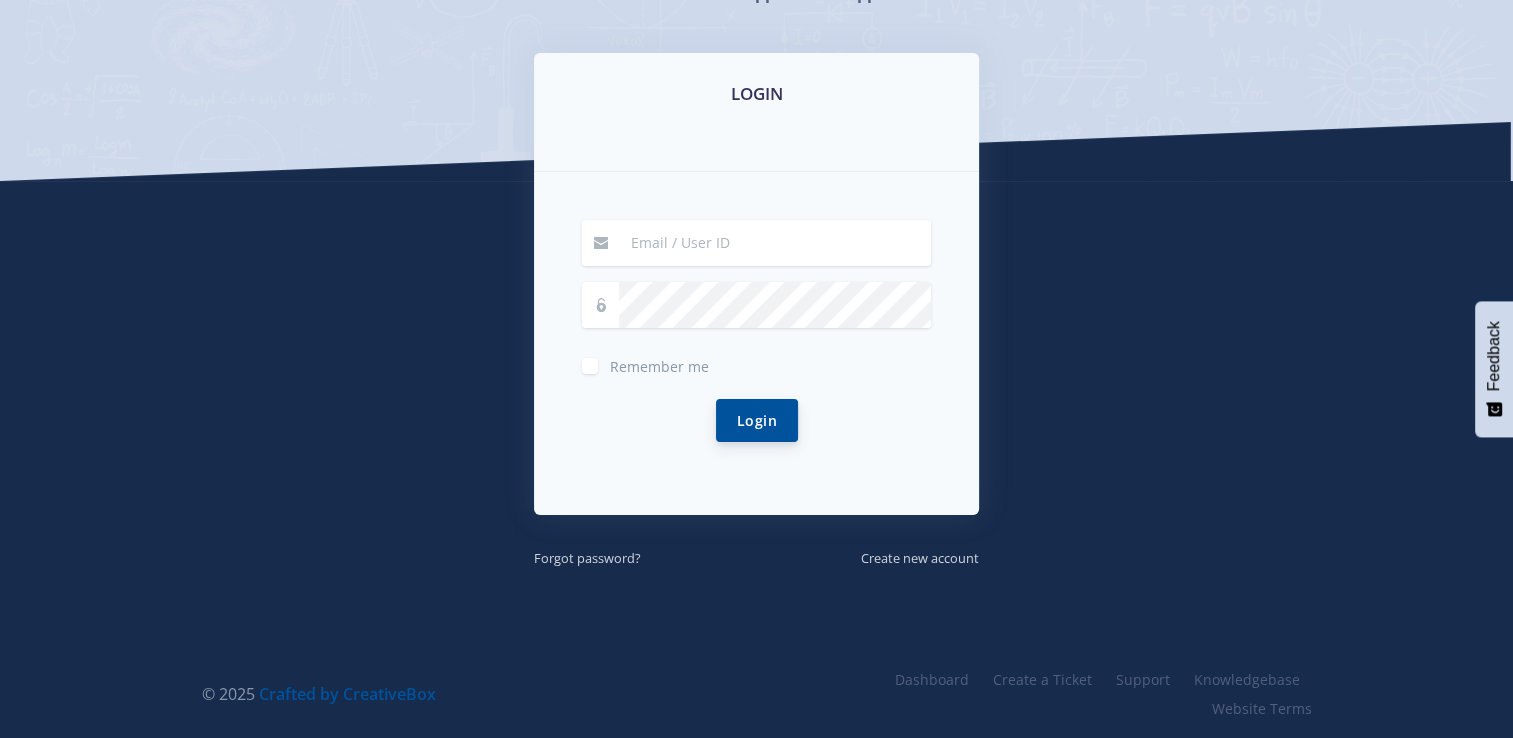 scroll, scrollTop: 299, scrollLeft: 0, axis: vertical 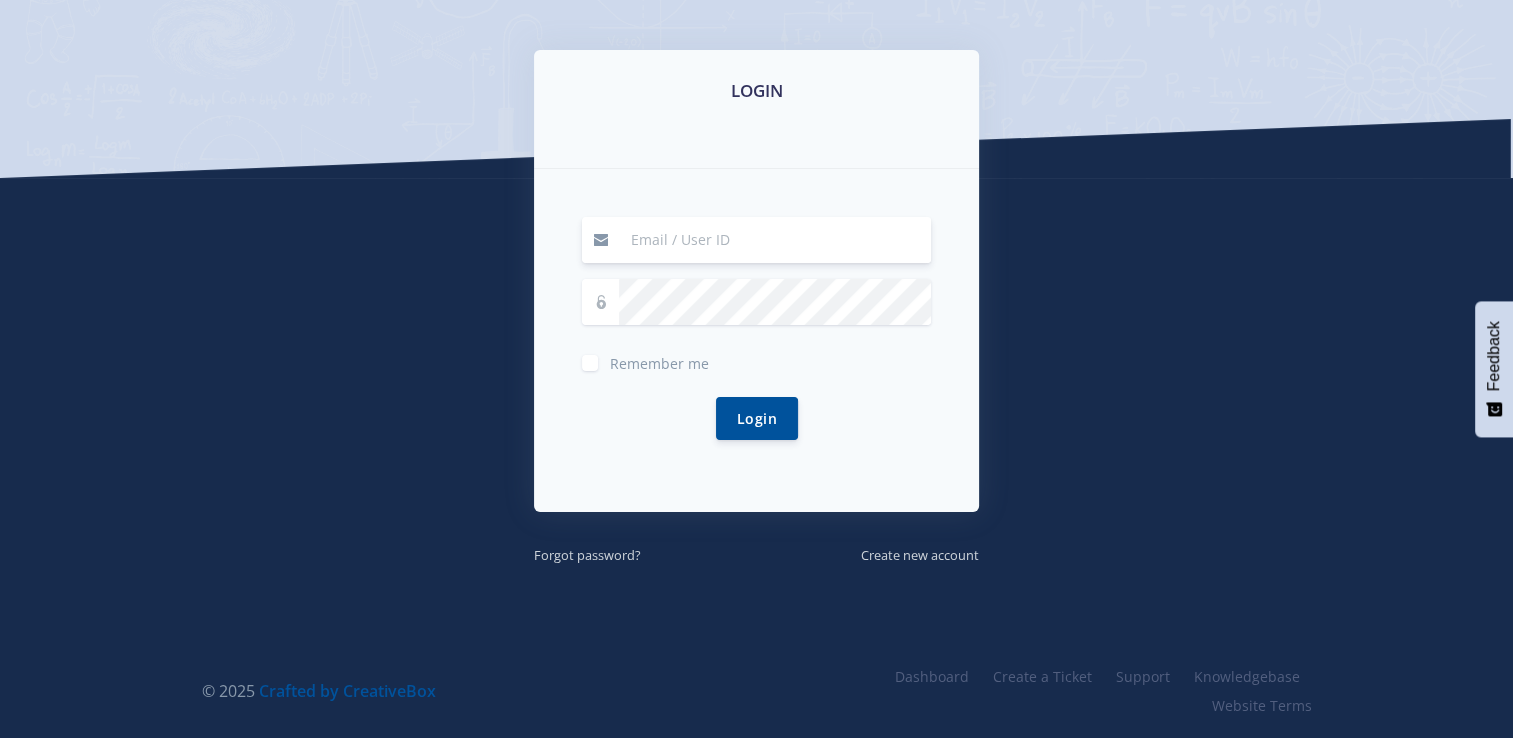 click at bounding box center (775, 240) 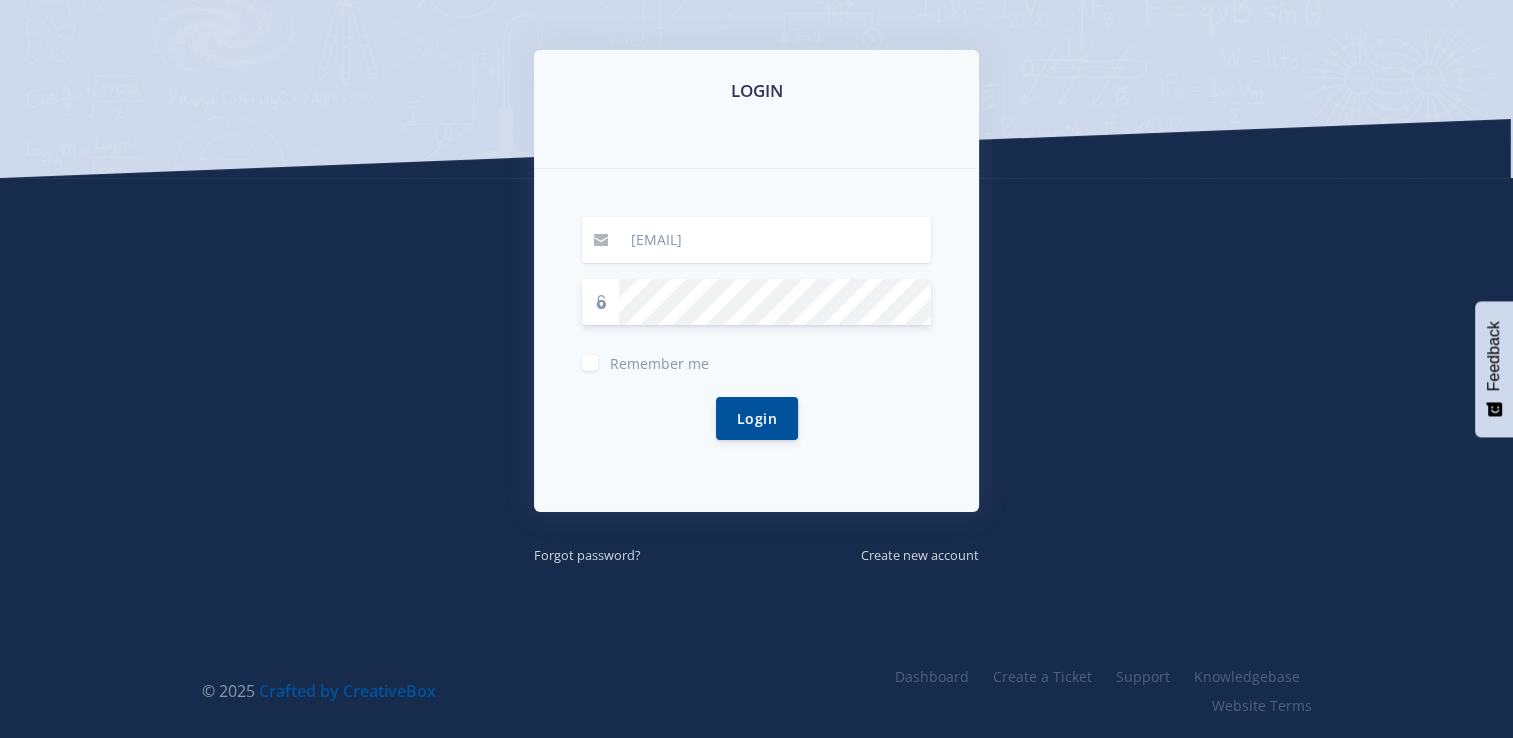 click on "[EMAIL]" at bounding box center [775, 240] 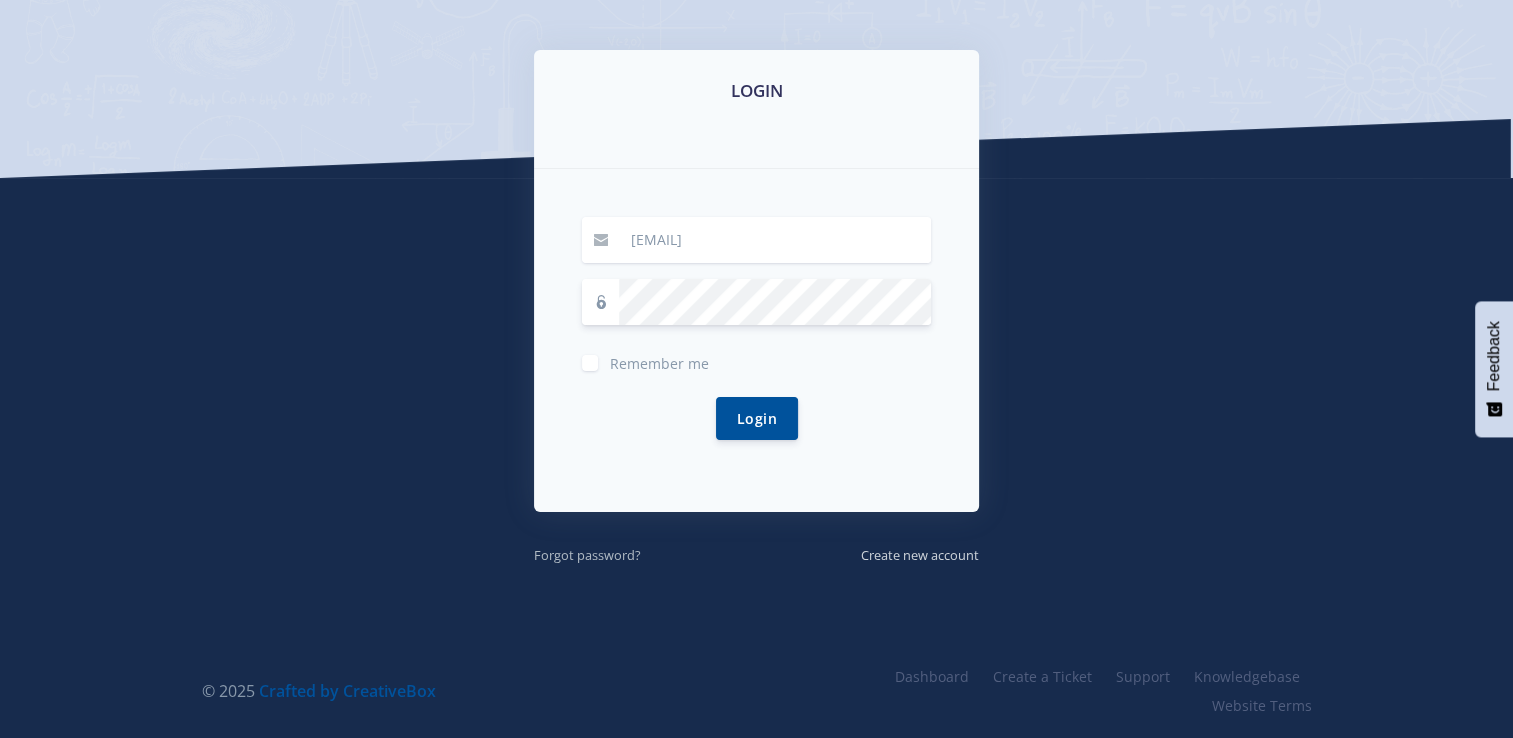 click on "Forgot password?" at bounding box center [587, 555] 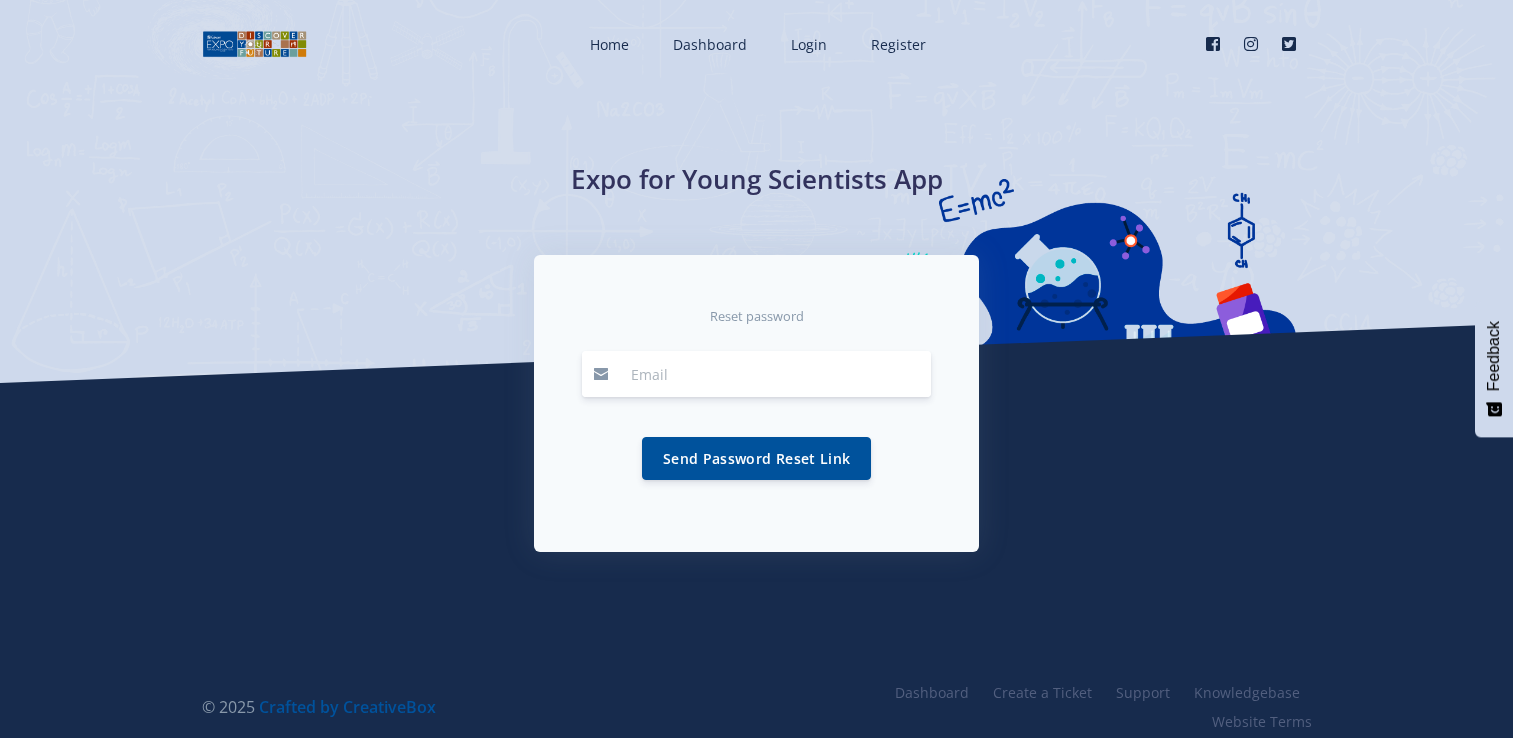 scroll, scrollTop: 0, scrollLeft: 0, axis: both 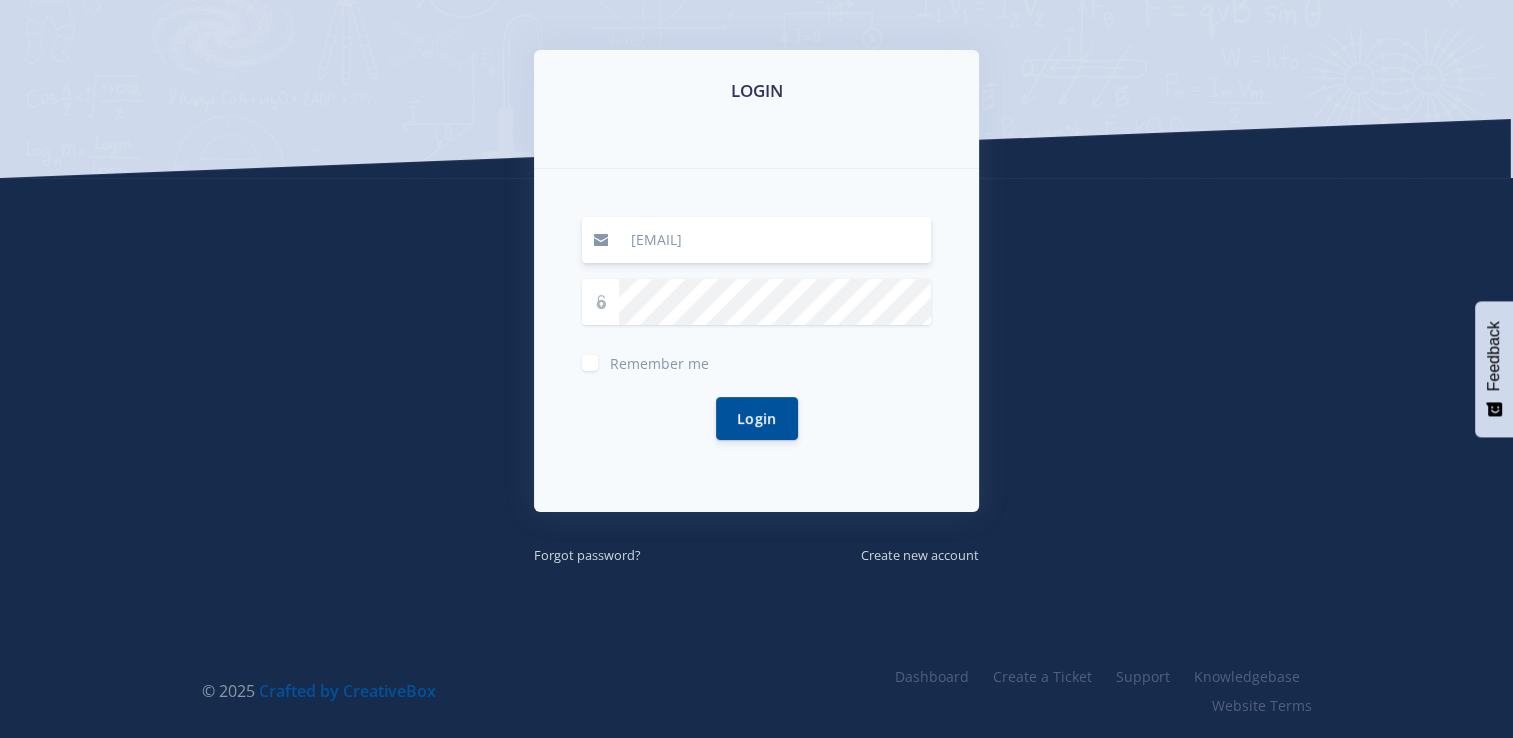 click on "hlongwanetusi@gmail.com" at bounding box center (775, 240) 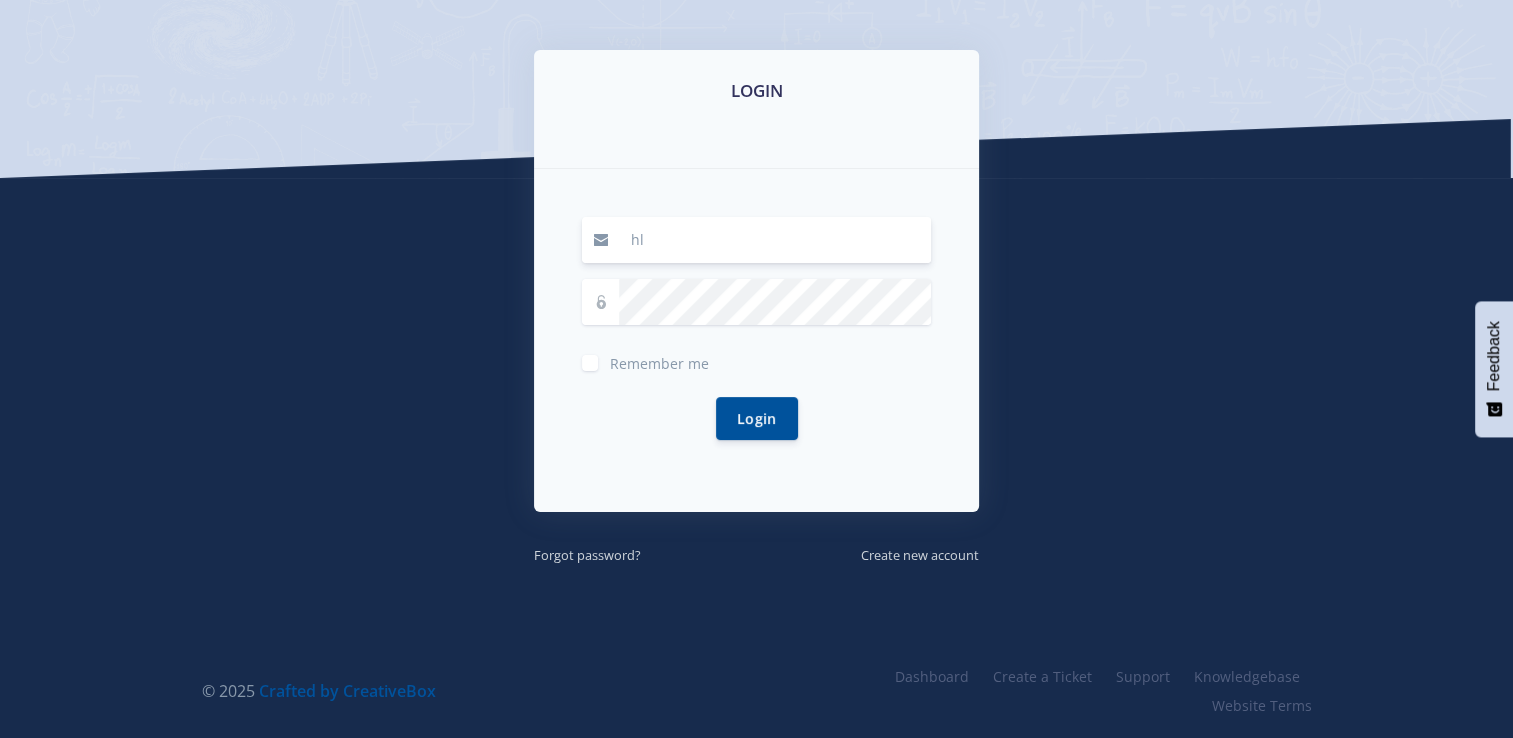 type on "h" 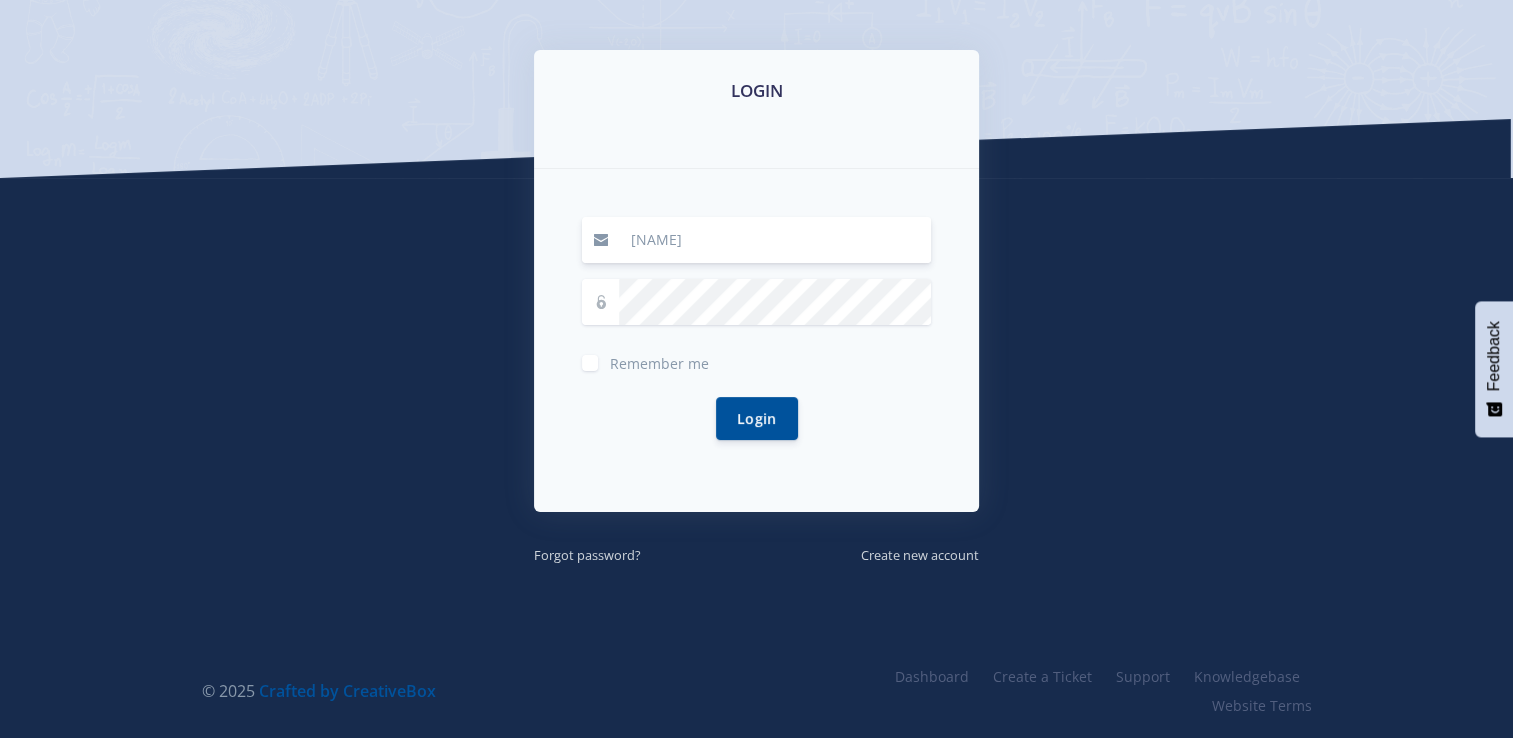 type on "[EMAIL]" 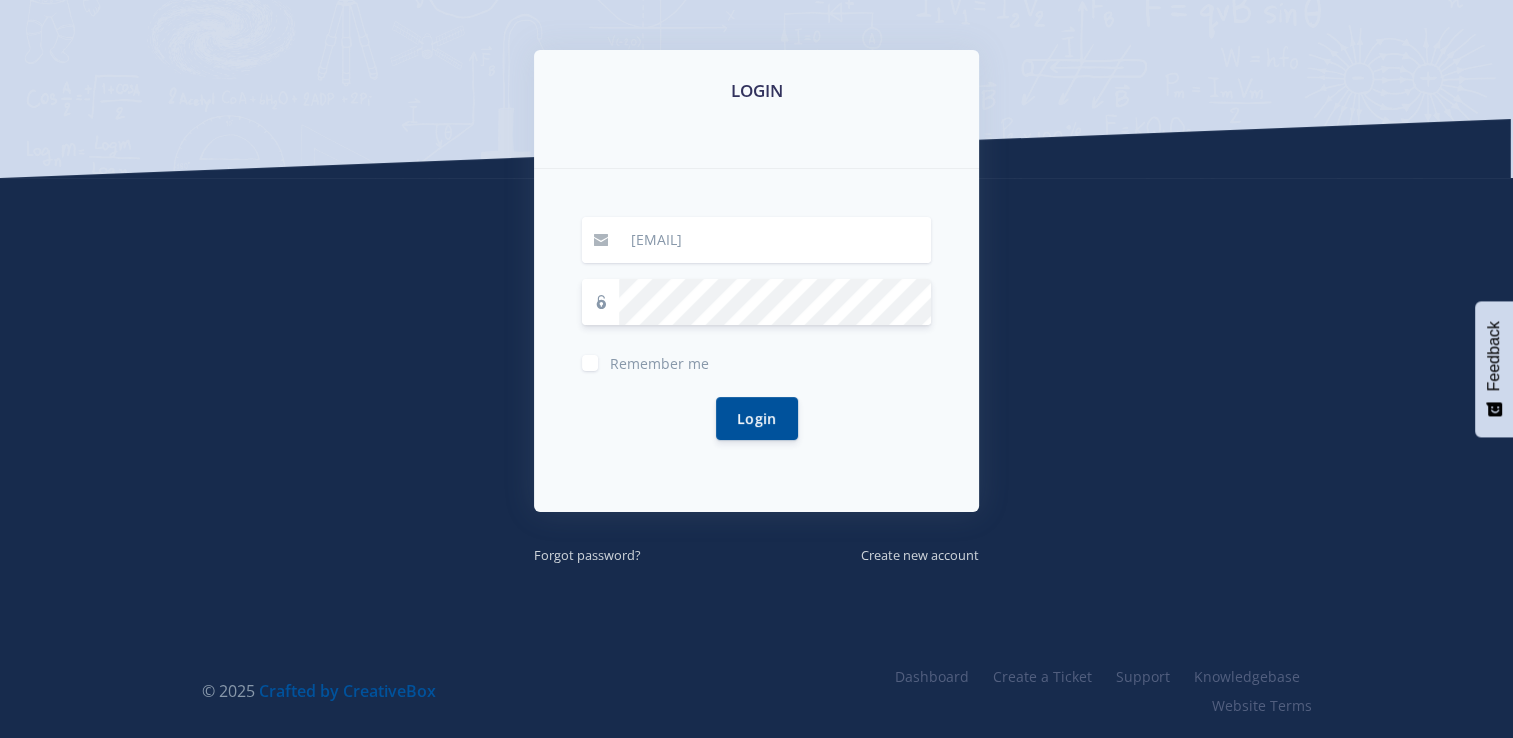 click on "Login" at bounding box center [757, 418] 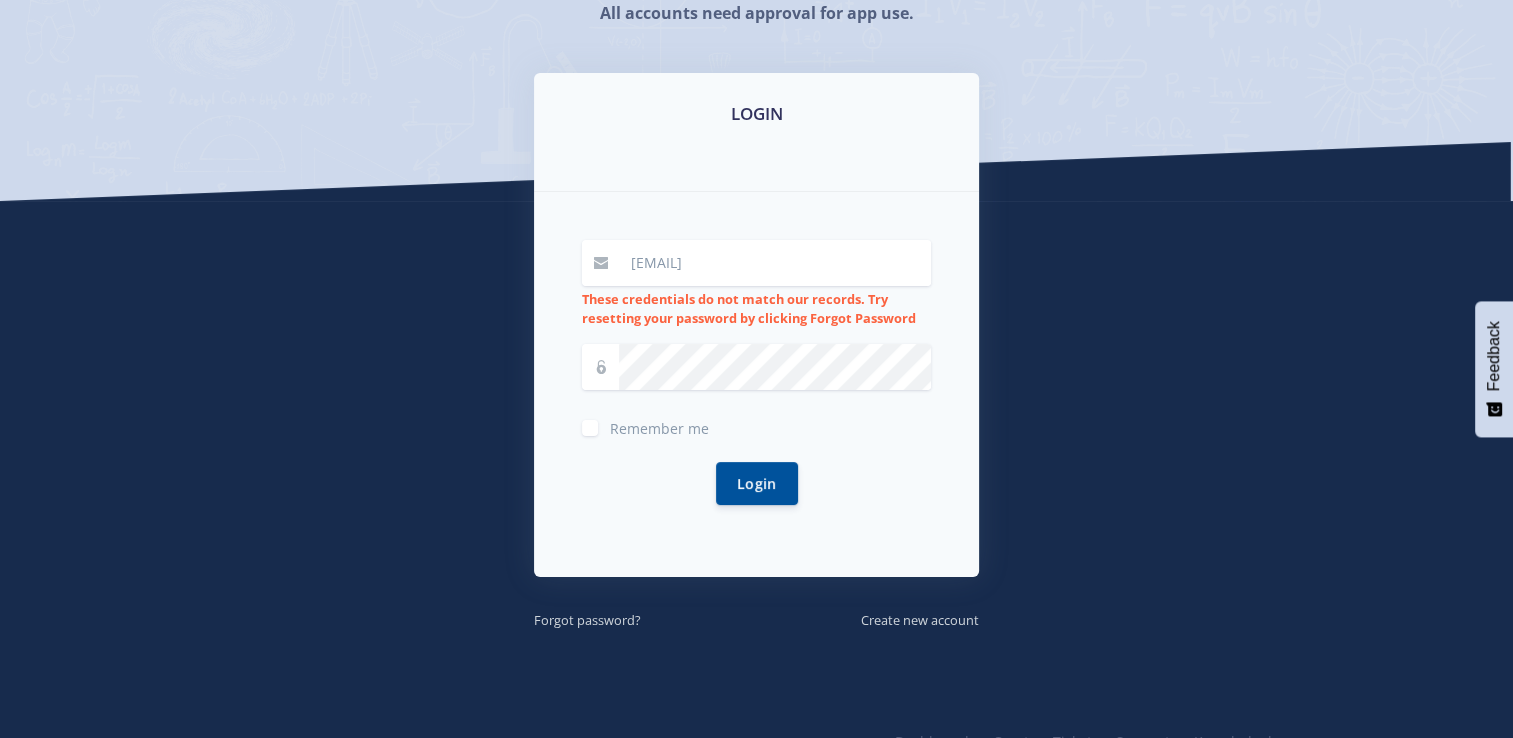 scroll, scrollTop: 300, scrollLeft: 0, axis: vertical 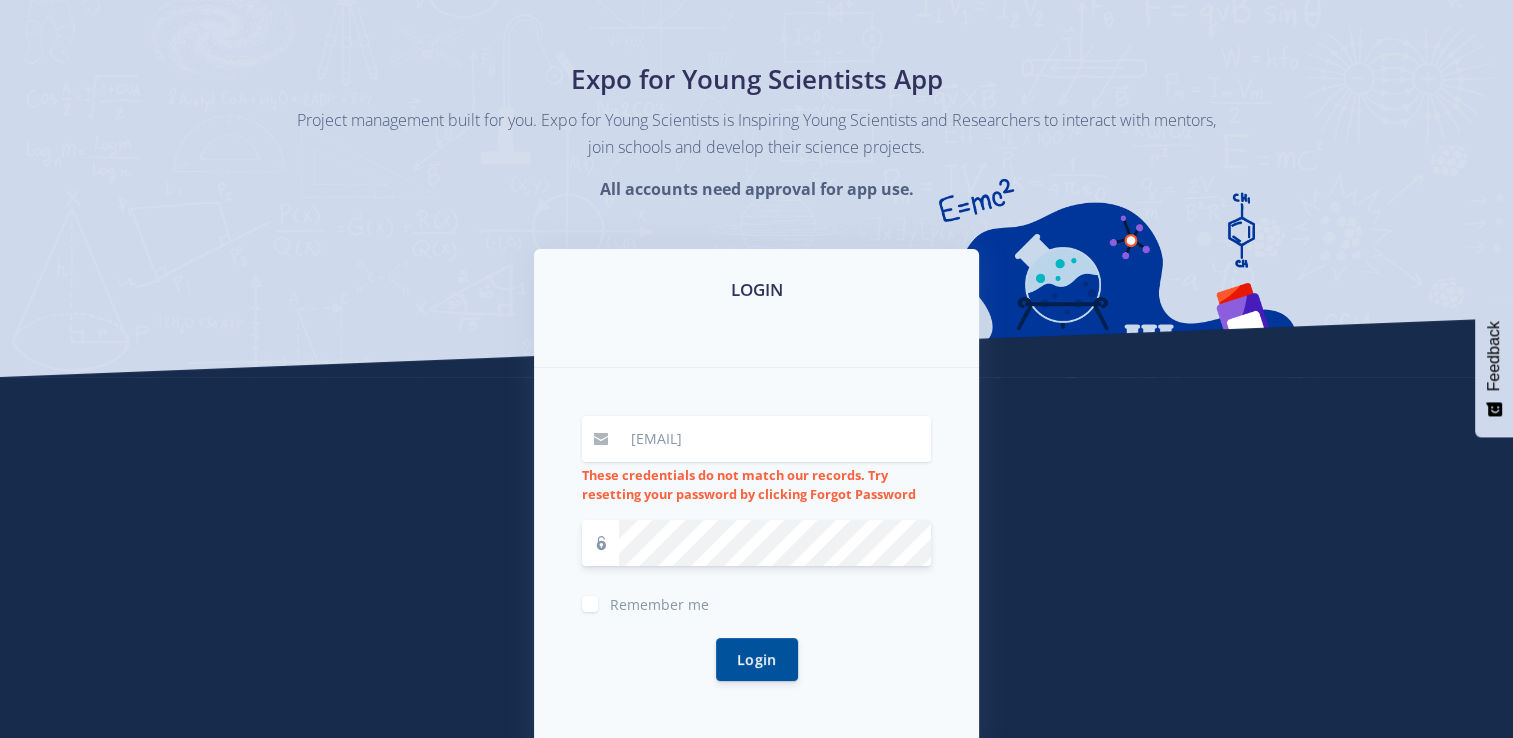 click on "Login" at bounding box center [757, 659] 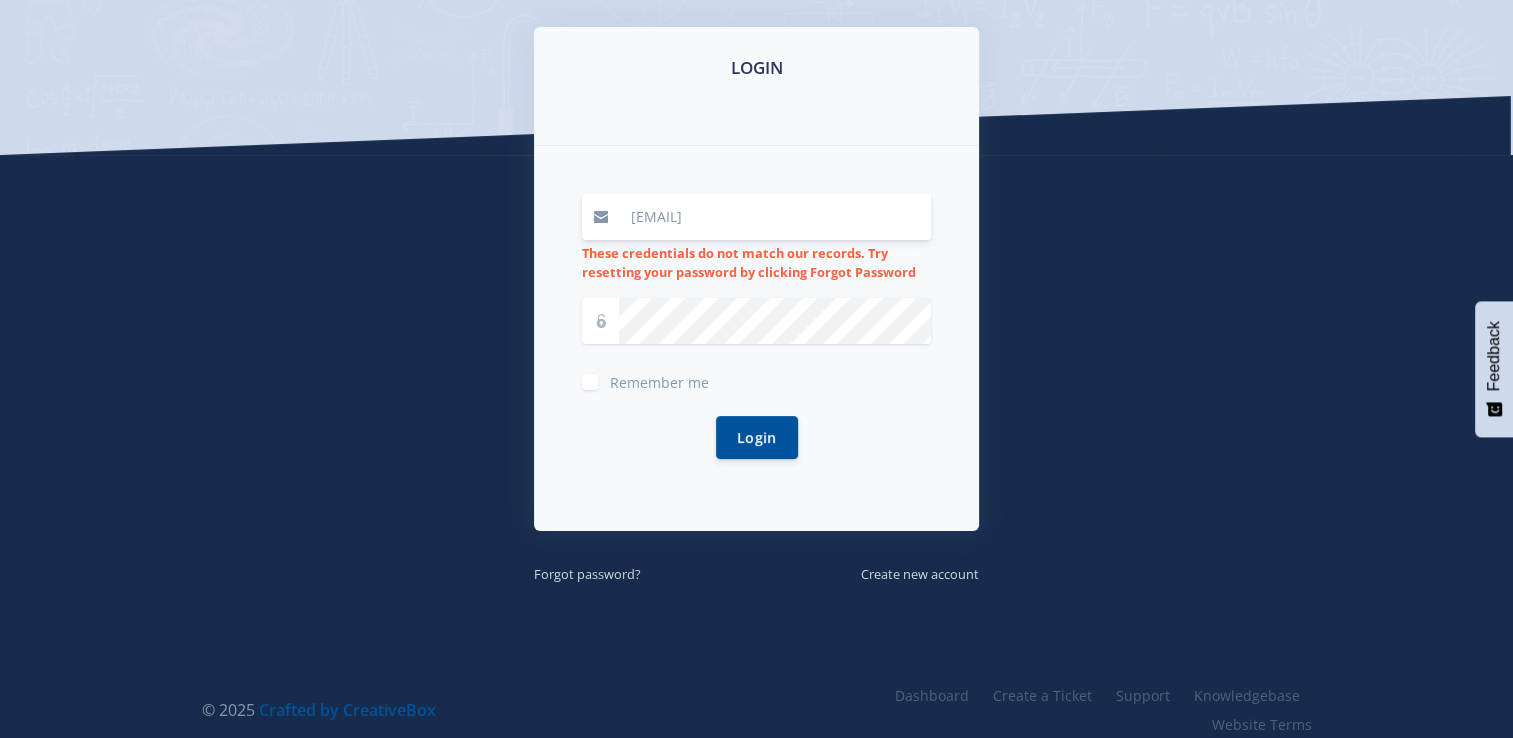 scroll, scrollTop: 341, scrollLeft: 0, axis: vertical 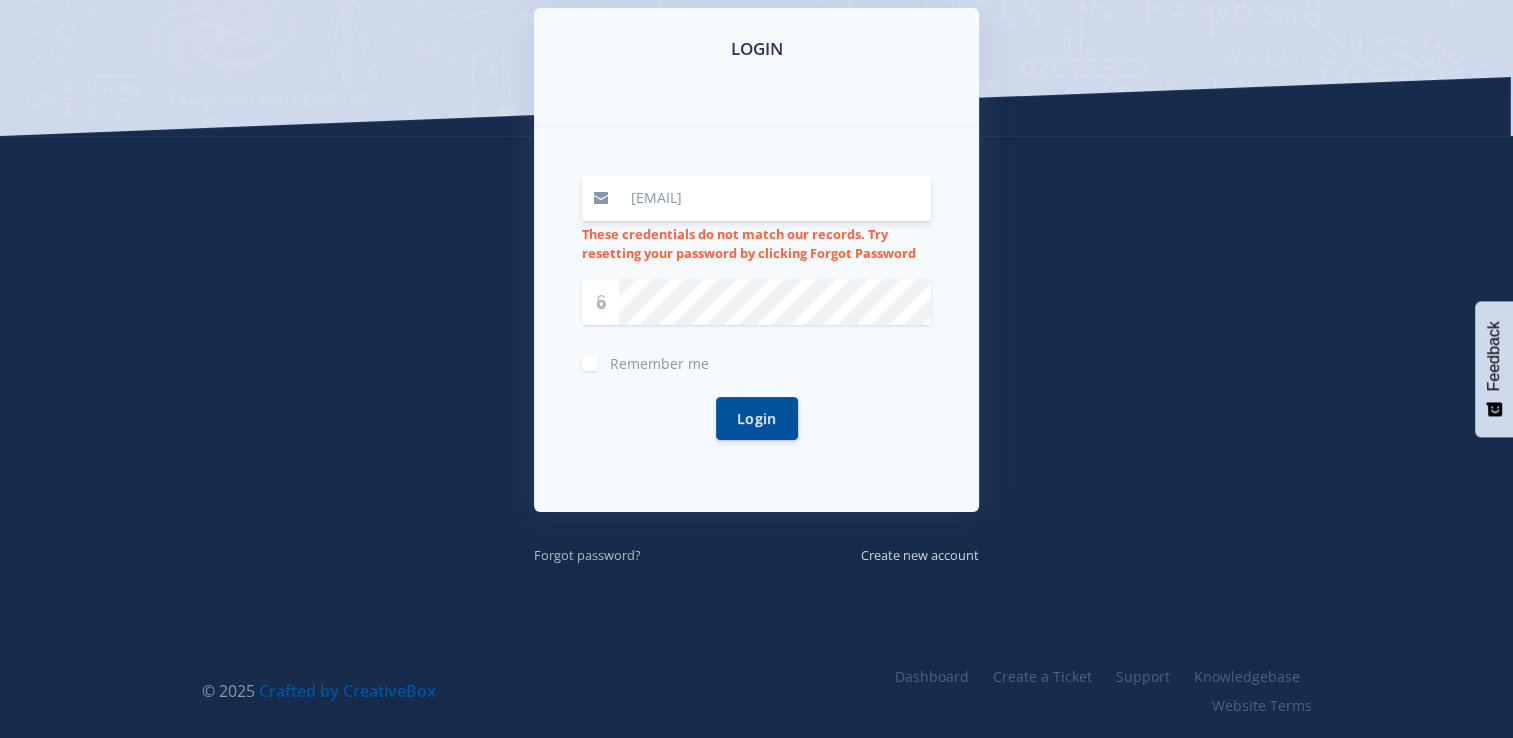 click on "Forgot password?" at bounding box center [587, 555] 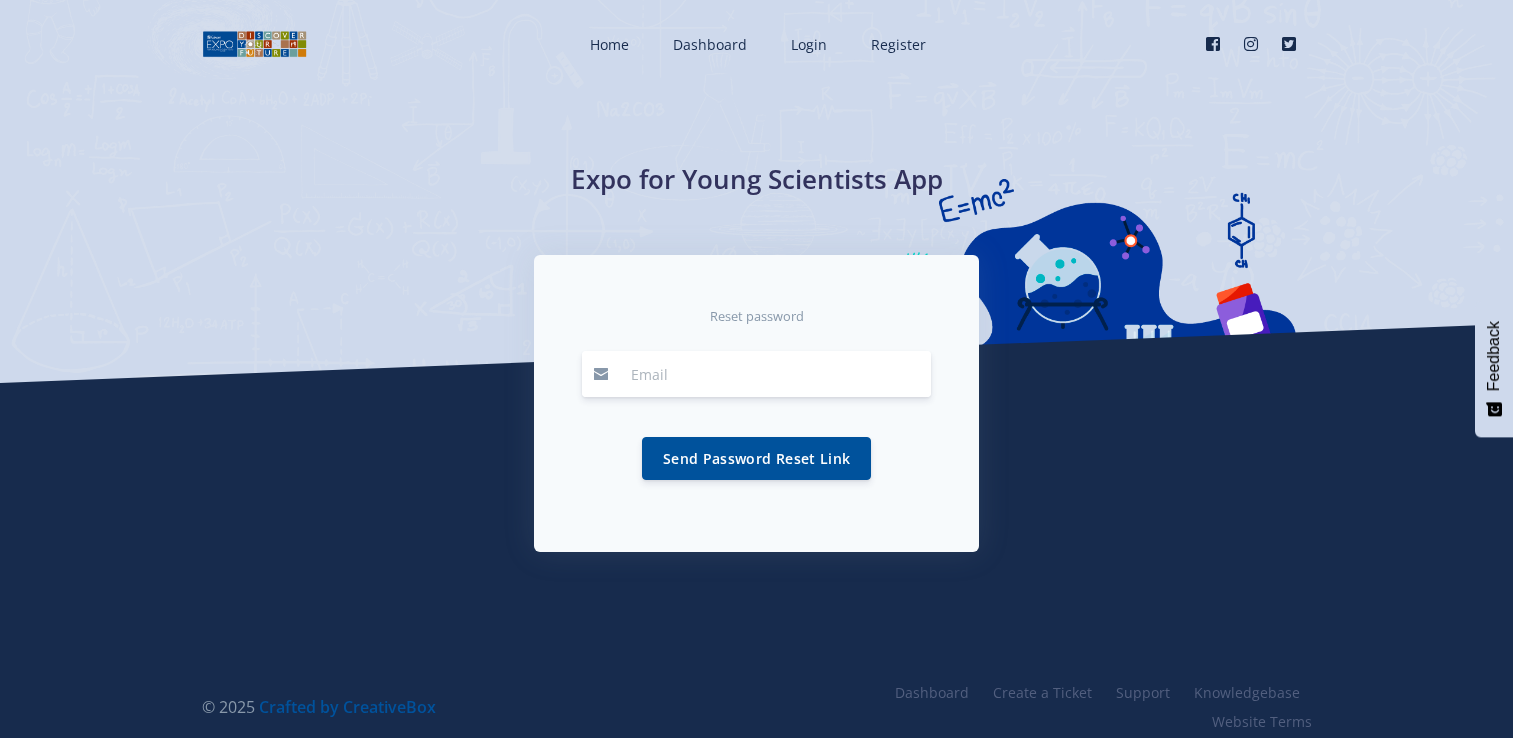 scroll, scrollTop: 0, scrollLeft: 0, axis: both 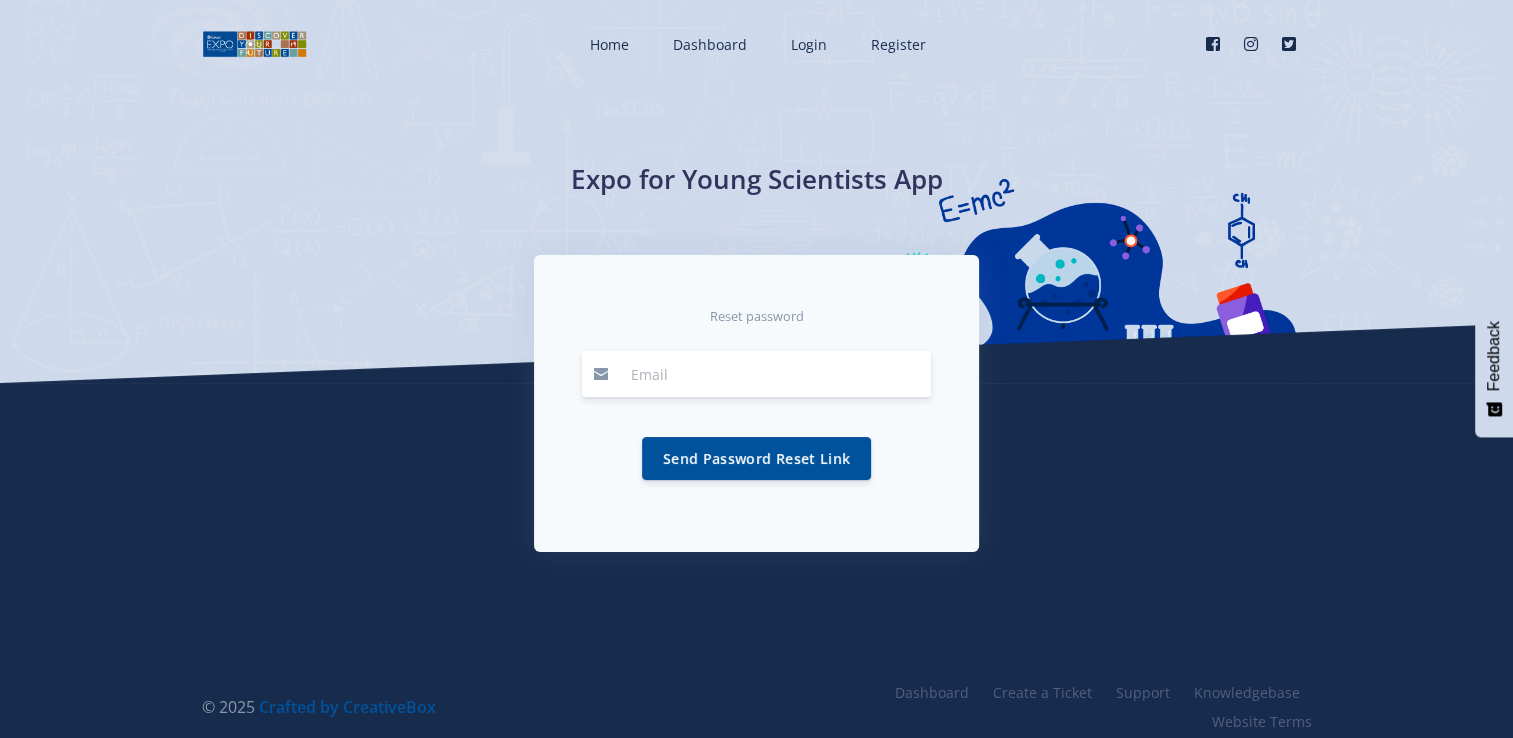 click at bounding box center (775, 374) 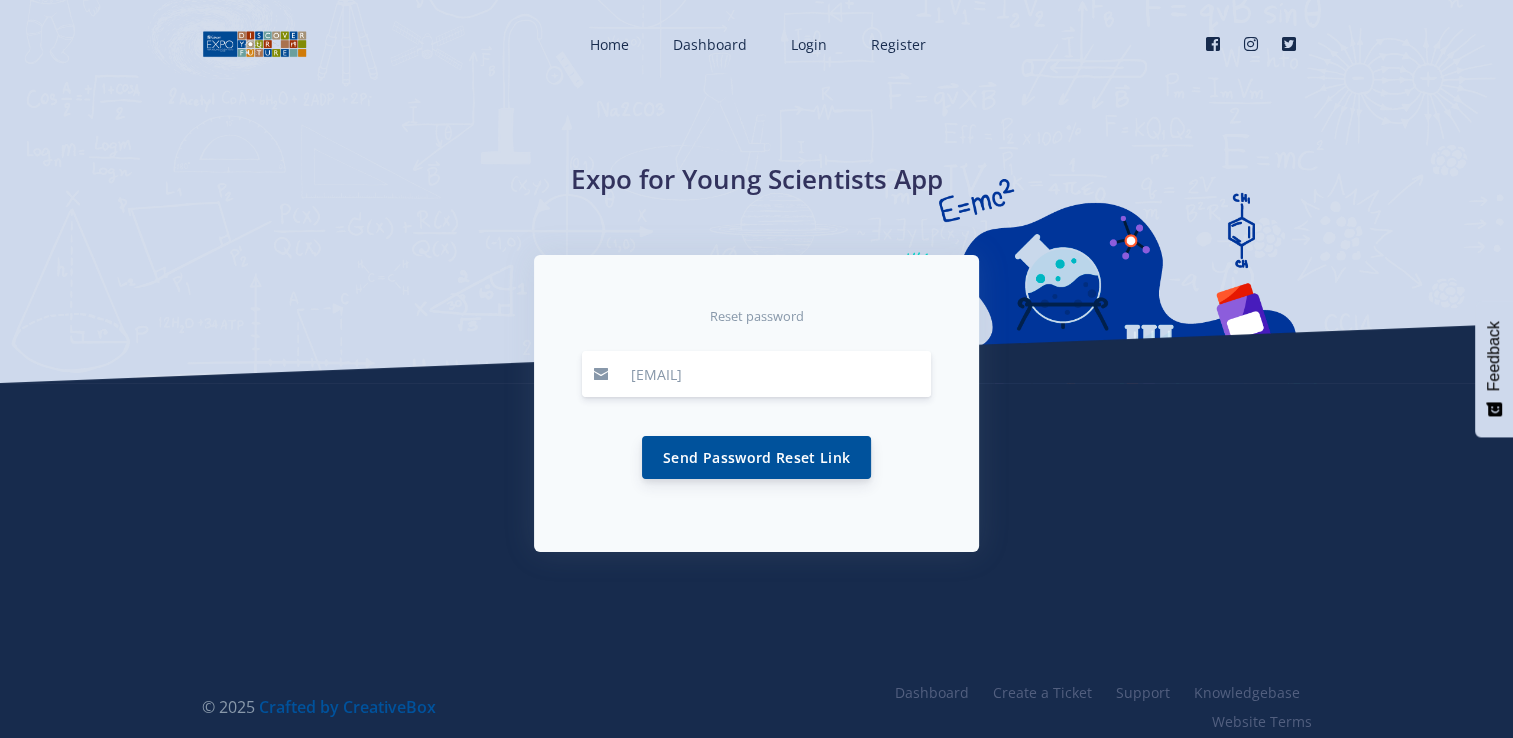 click on "Send Password Reset Link" at bounding box center (756, 457) 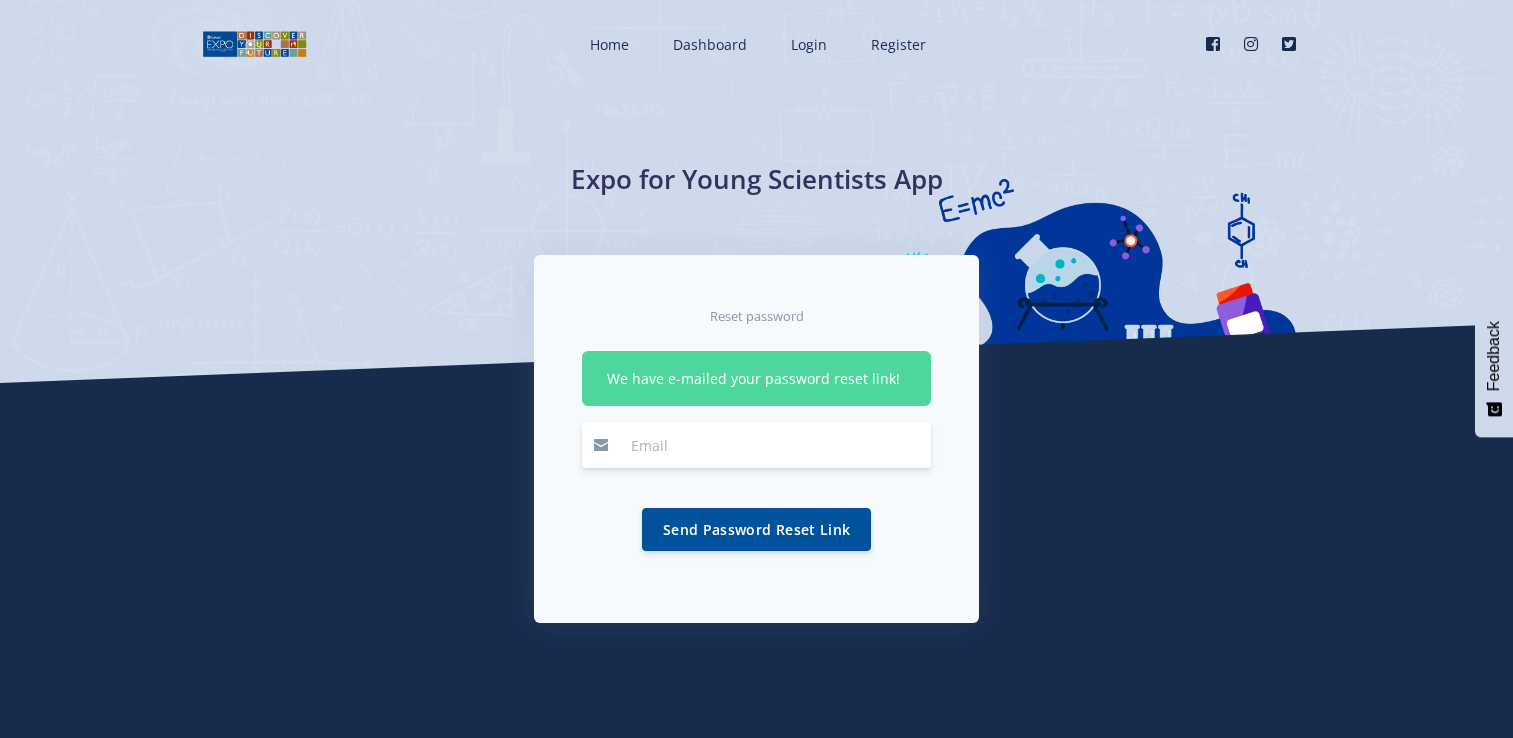 scroll, scrollTop: 0, scrollLeft: 0, axis: both 